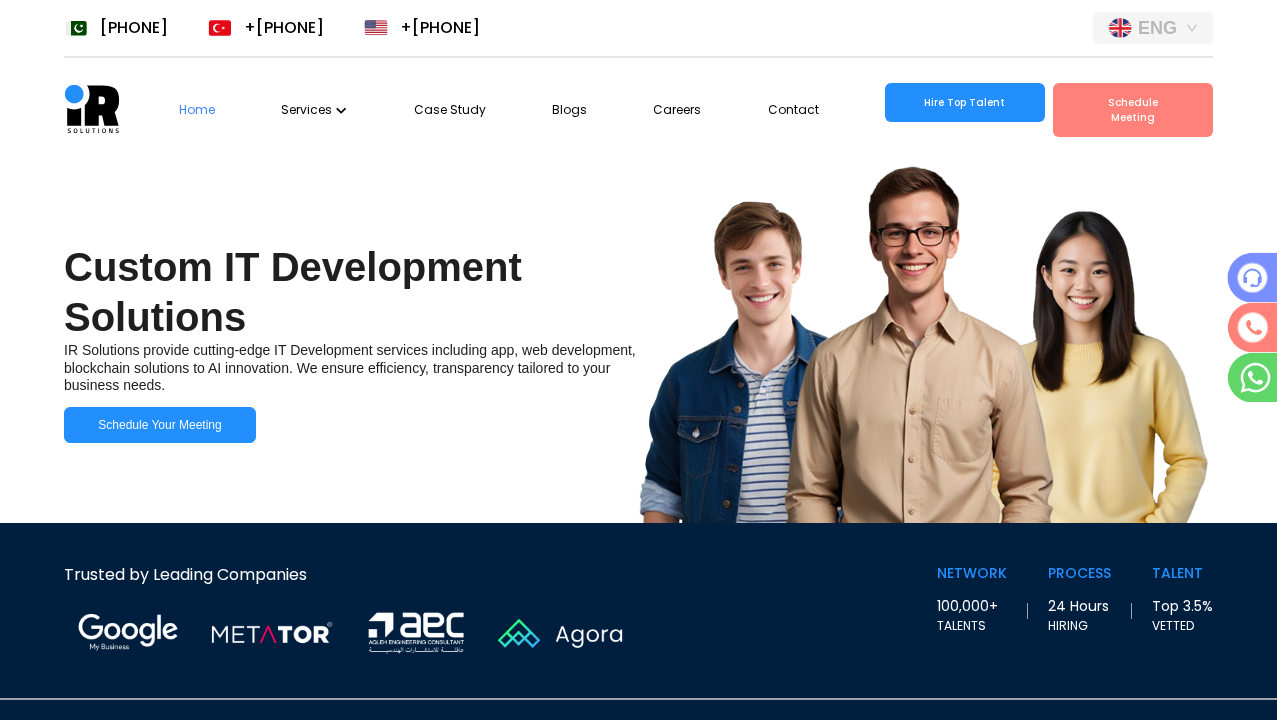 scroll, scrollTop: 0, scrollLeft: 0, axis: both 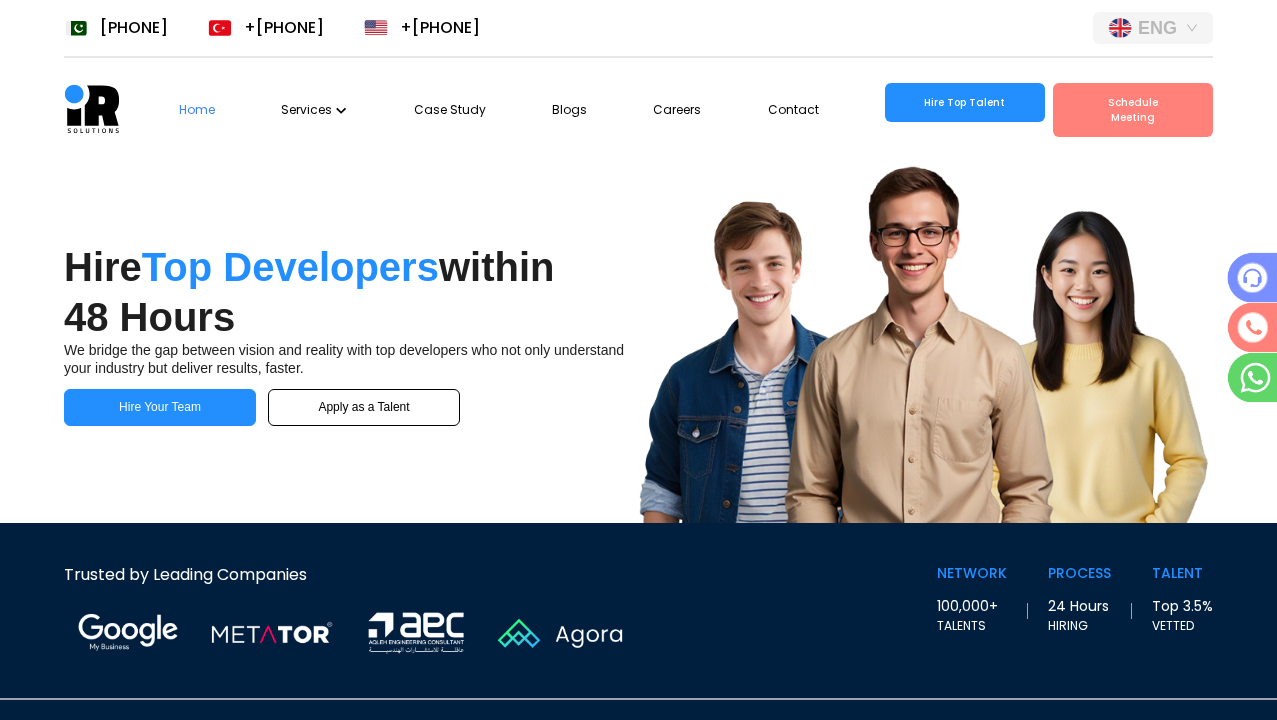 click on "Services" at bounding box center [314, 110] 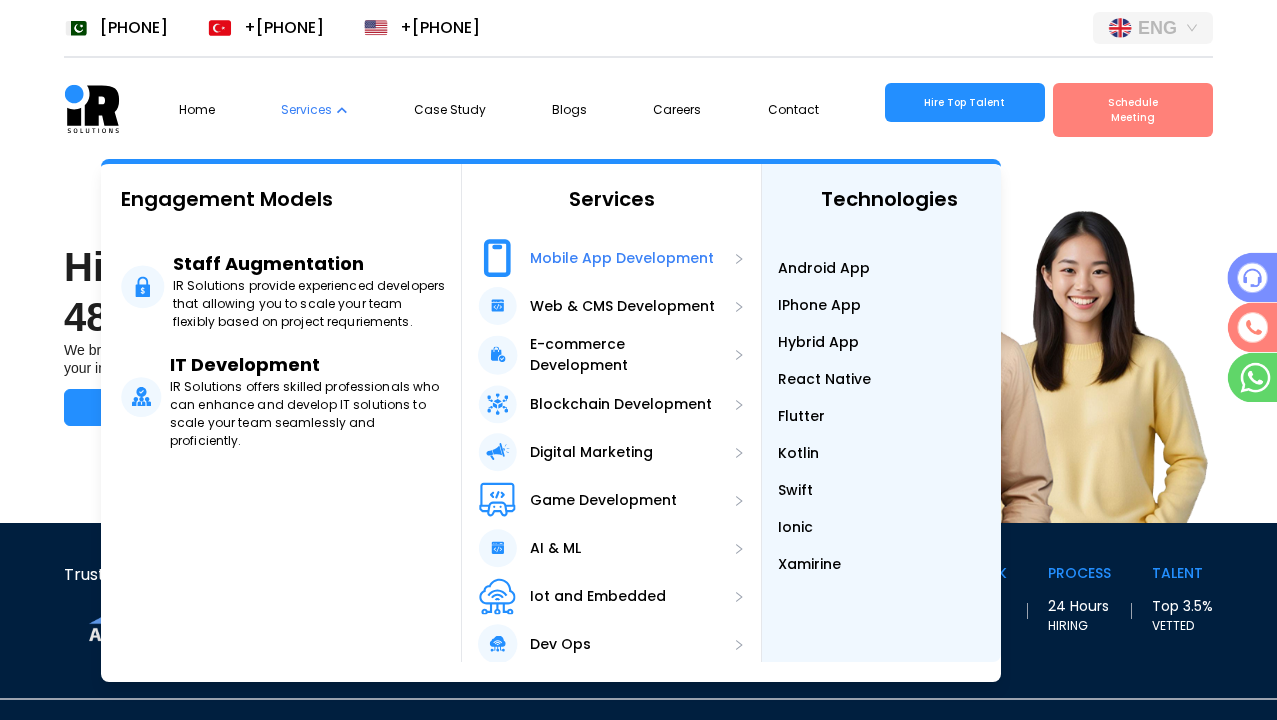 click on "Mobile App Development" at bounding box center (622, 258) 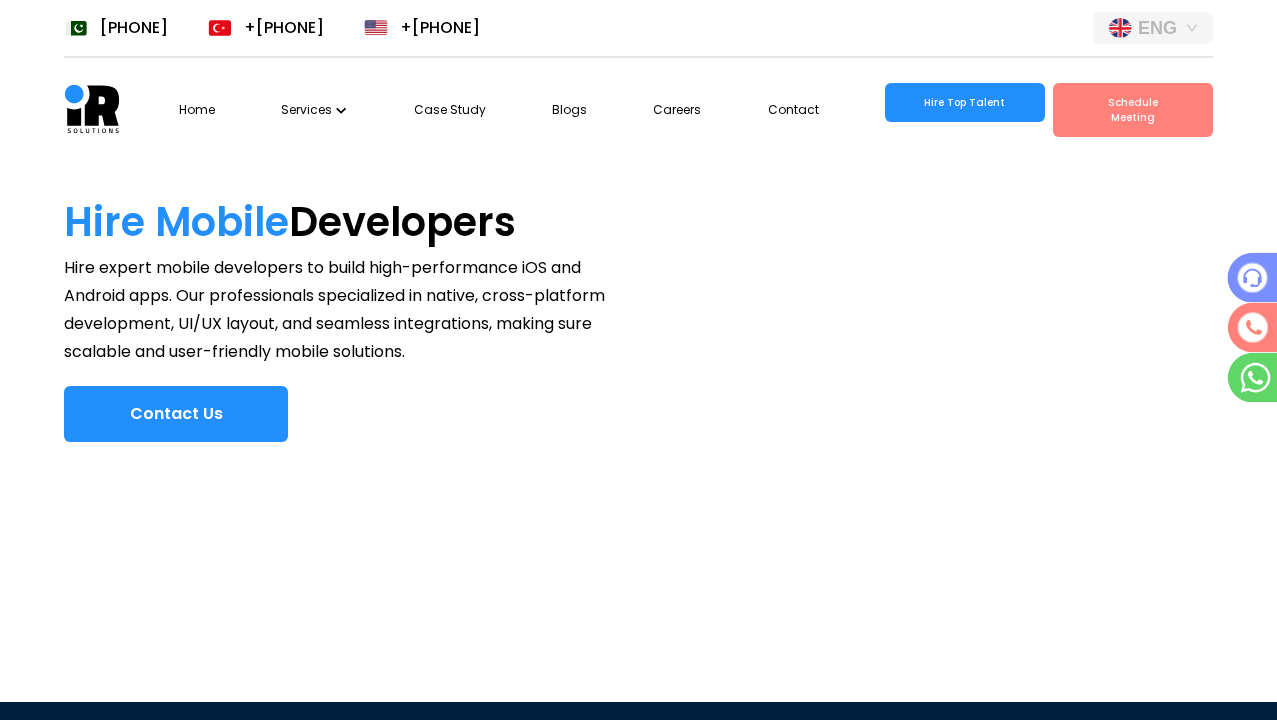 click on "Services" at bounding box center [314, 110] 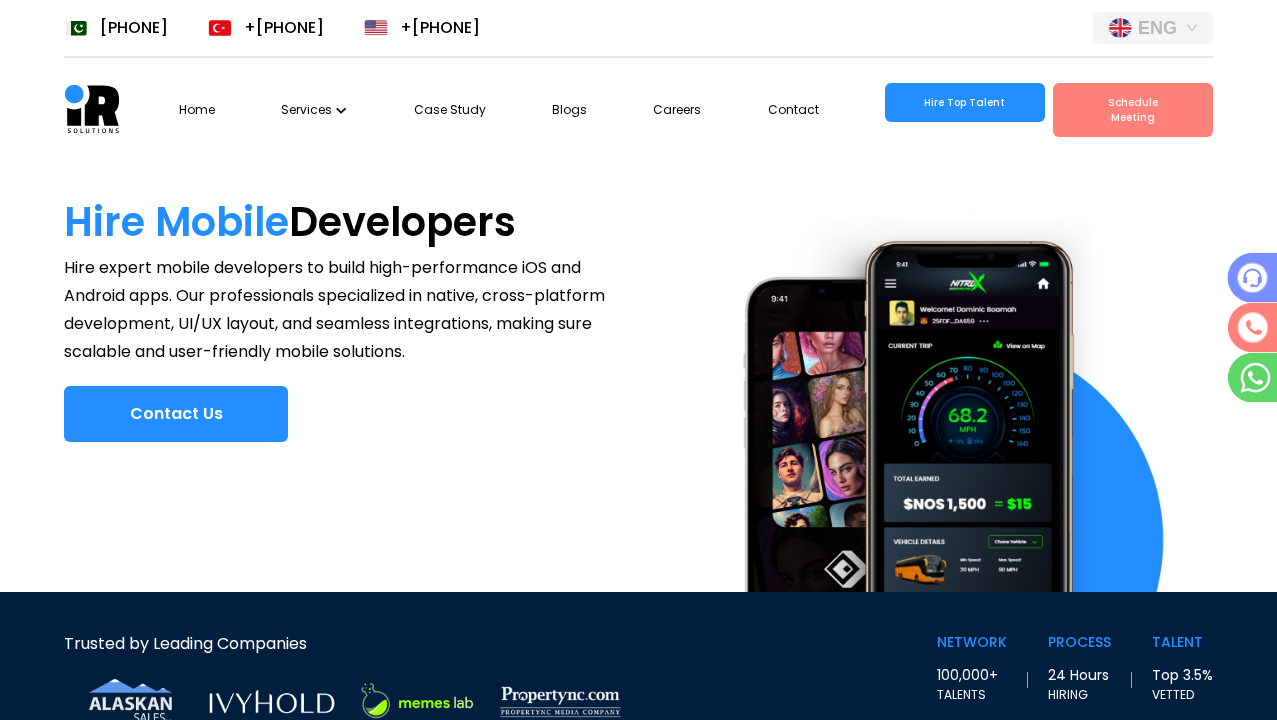 click on "Services" at bounding box center (314, 110) 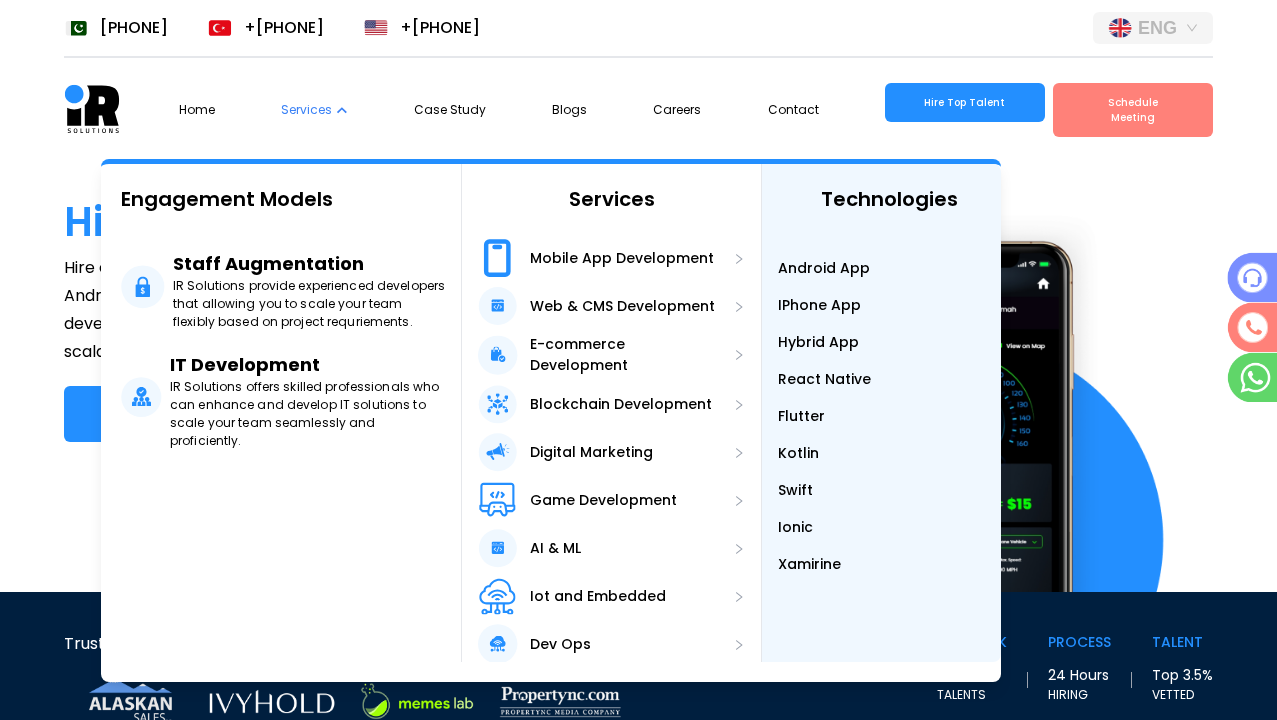 click on "Android App" at bounding box center [824, 268] 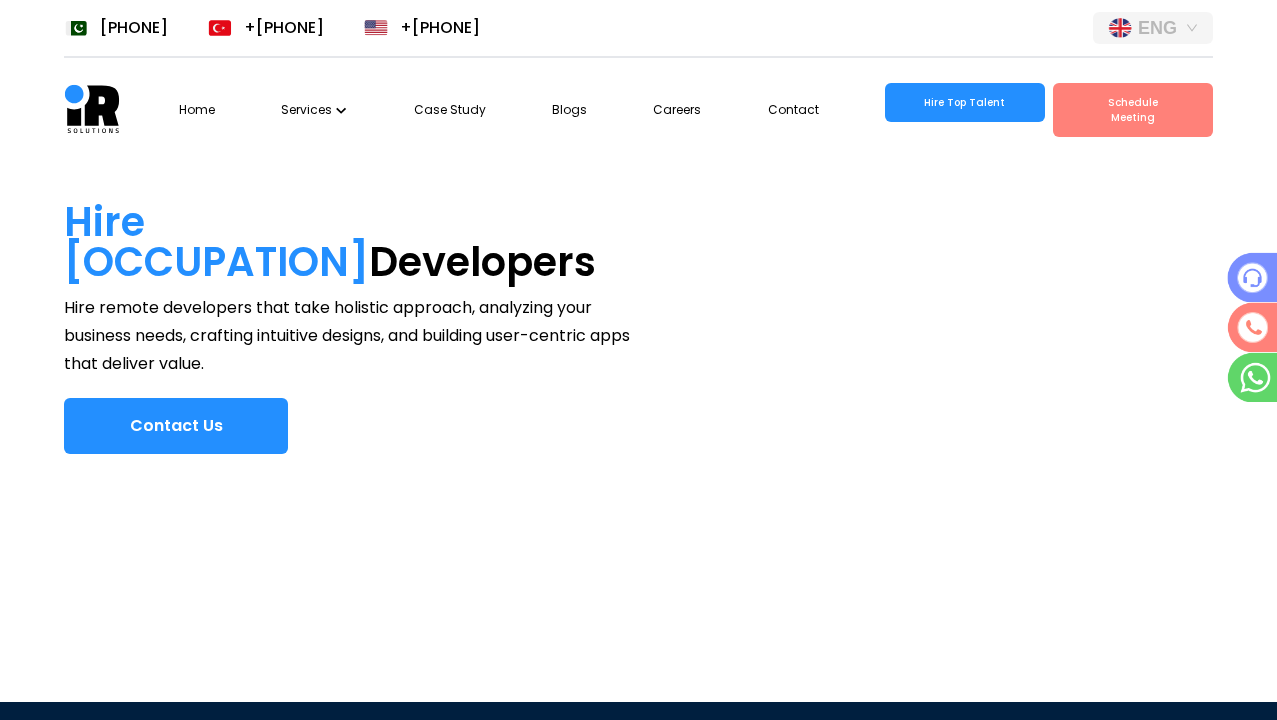 click on "Services" at bounding box center (314, 110) 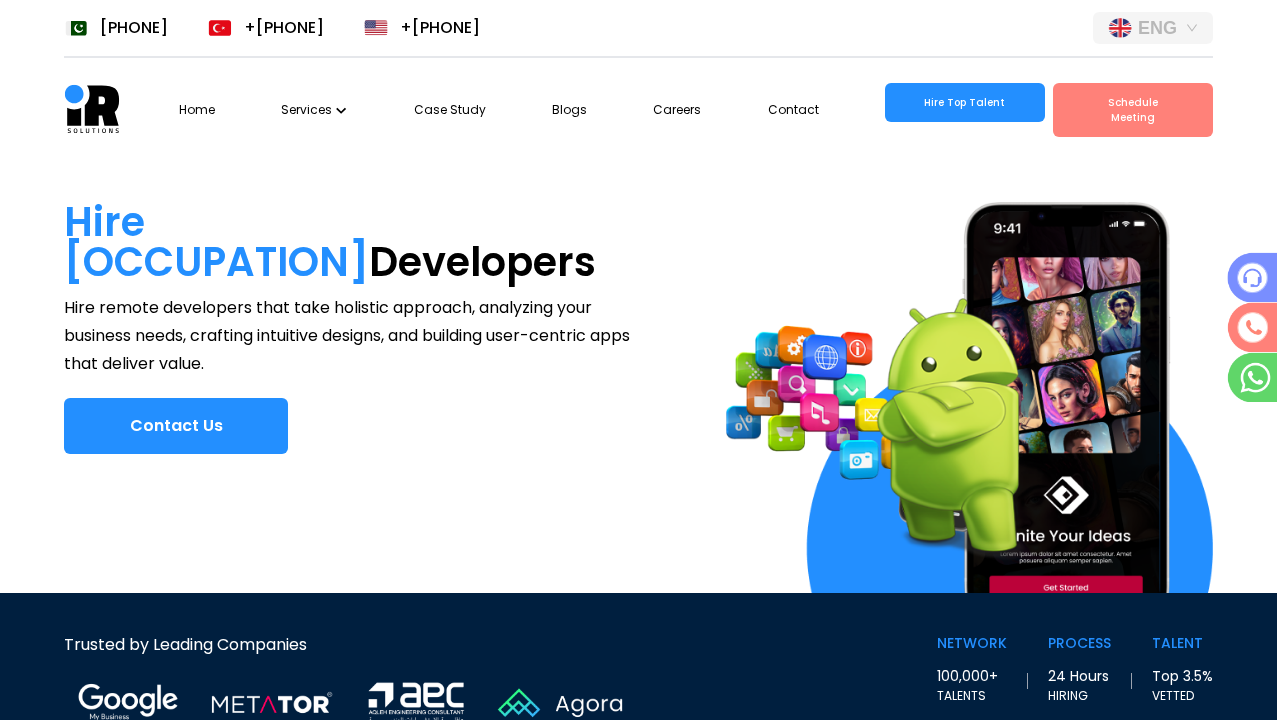 click on "Services" at bounding box center (314, 110) 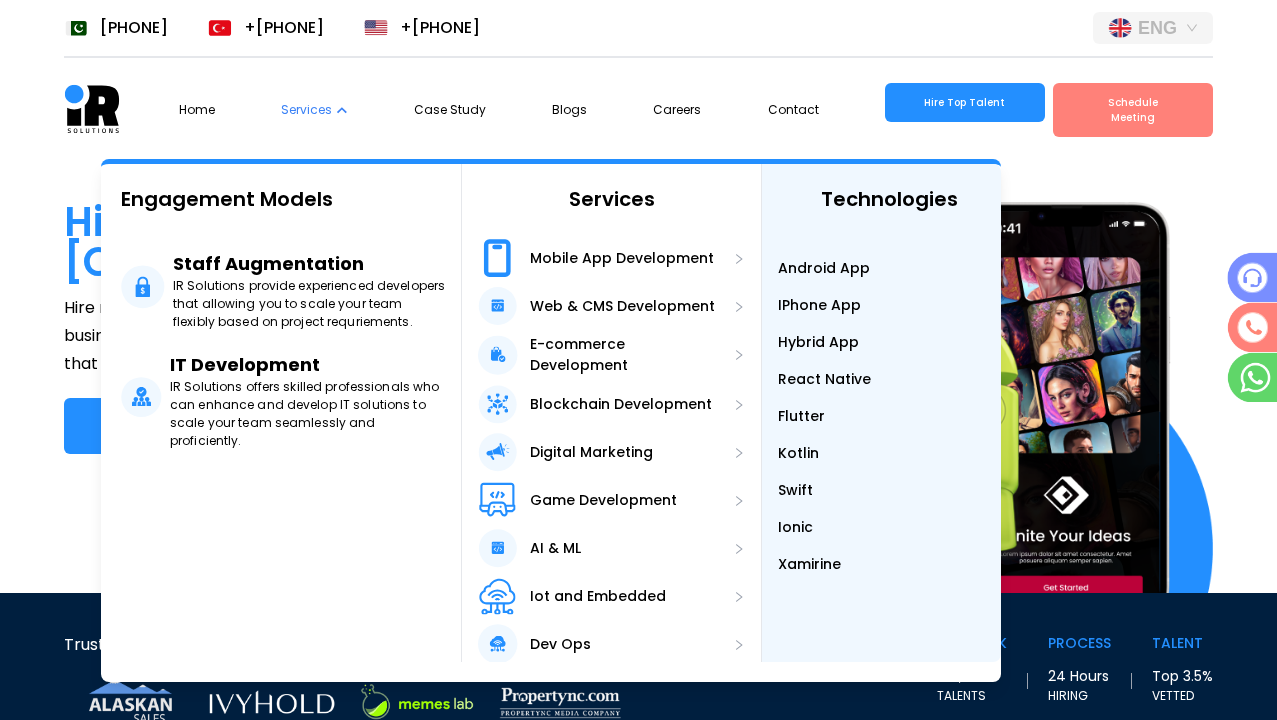 click on "IPhone App" at bounding box center (819, 305) 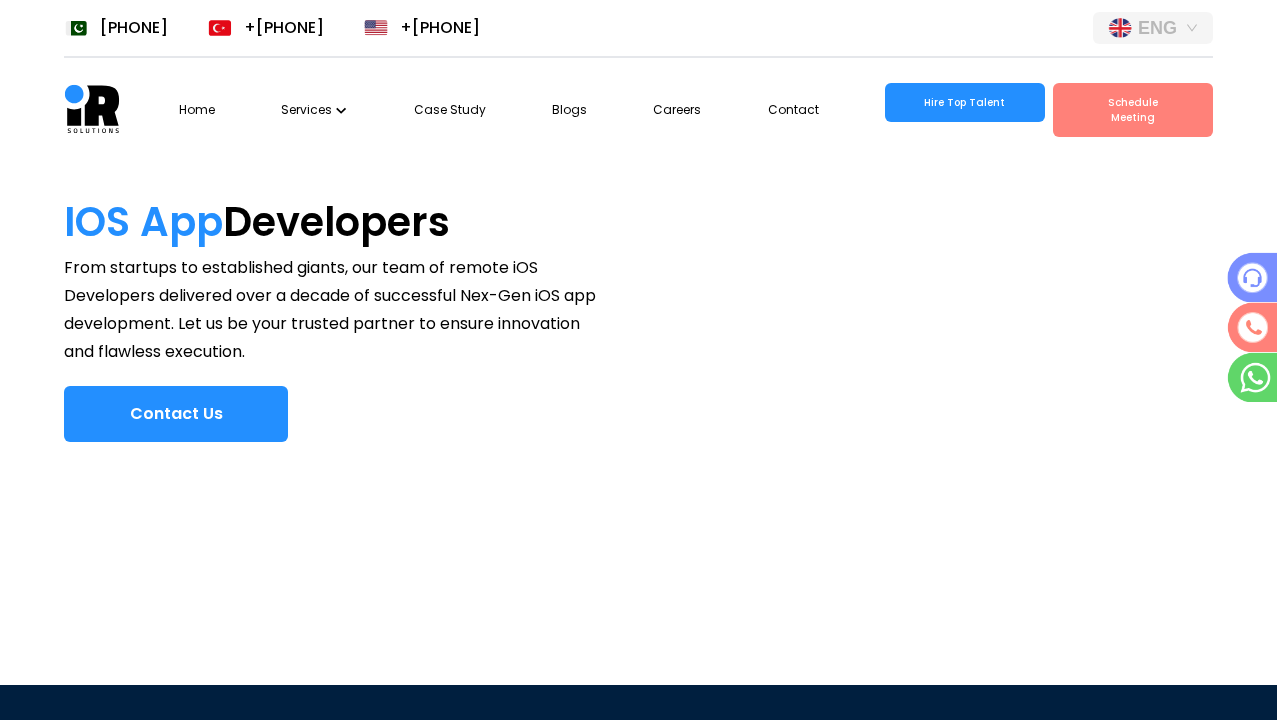 click on "Services" at bounding box center (314, 110) 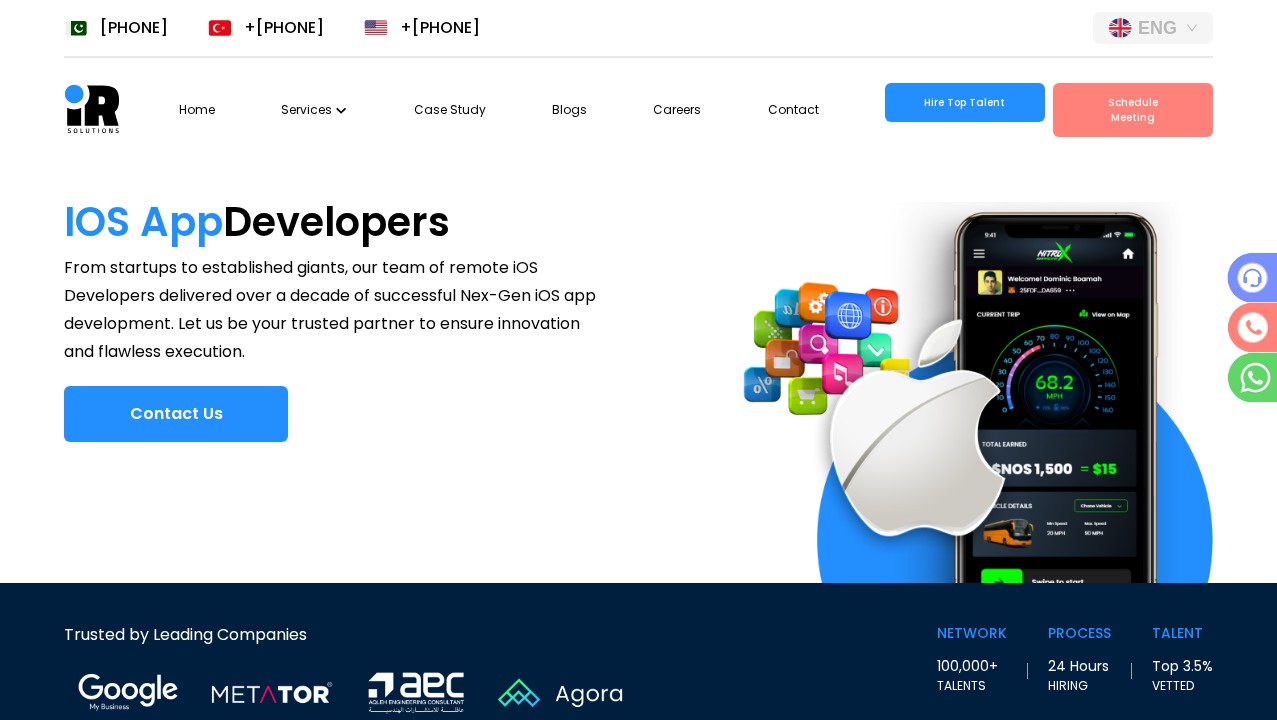 click on "Services" at bounding box center [314, 110] 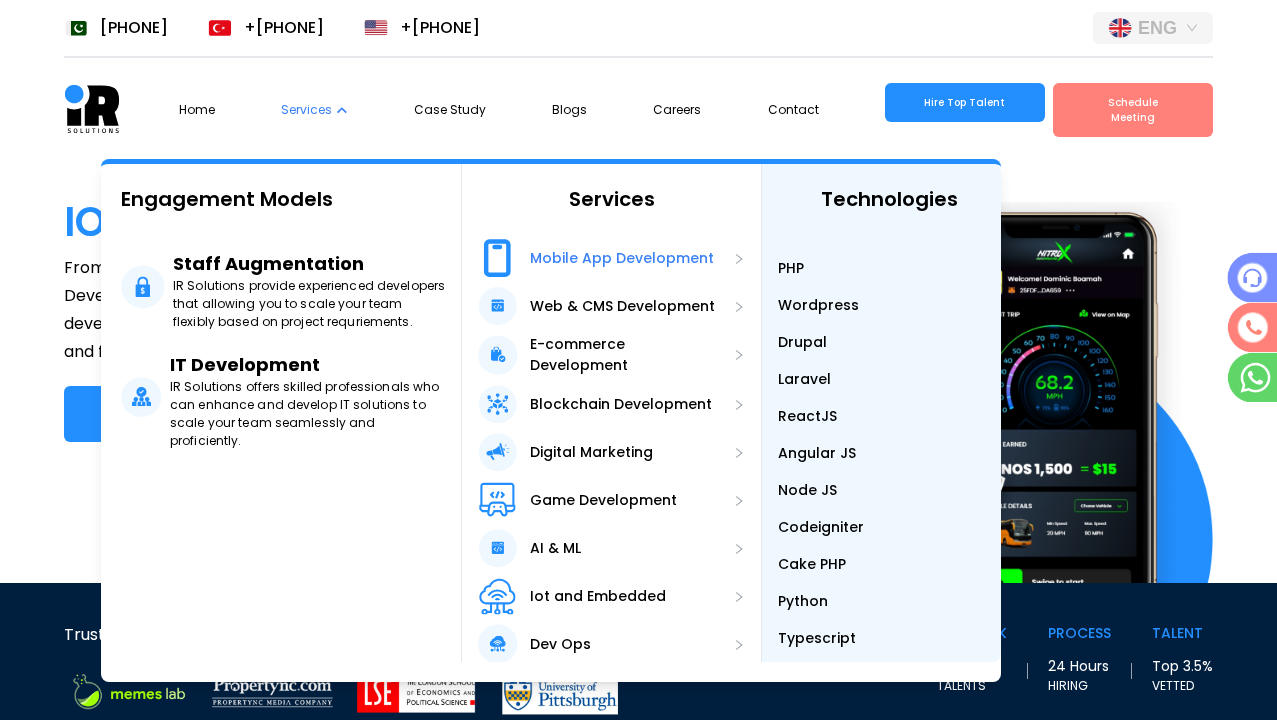 scroll, scrollTop: 0, scrollLeft: 36, axis: horizontal 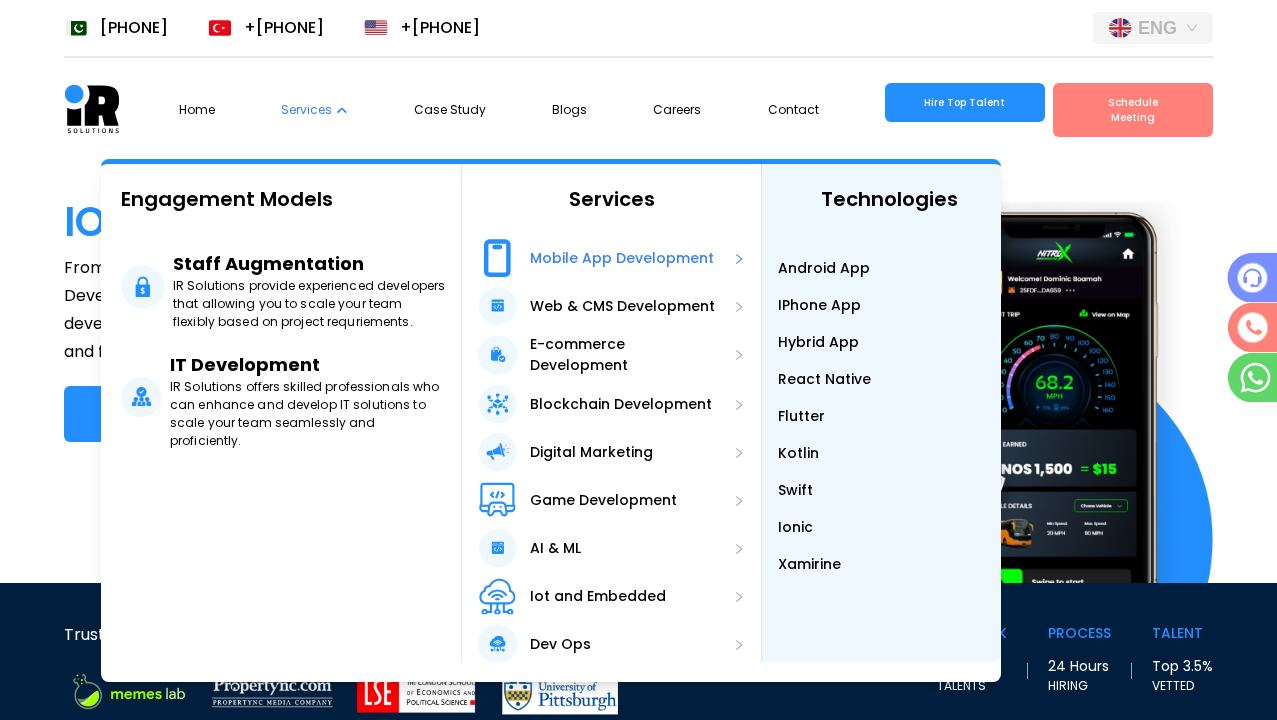 click at bounding box center (739, 259) 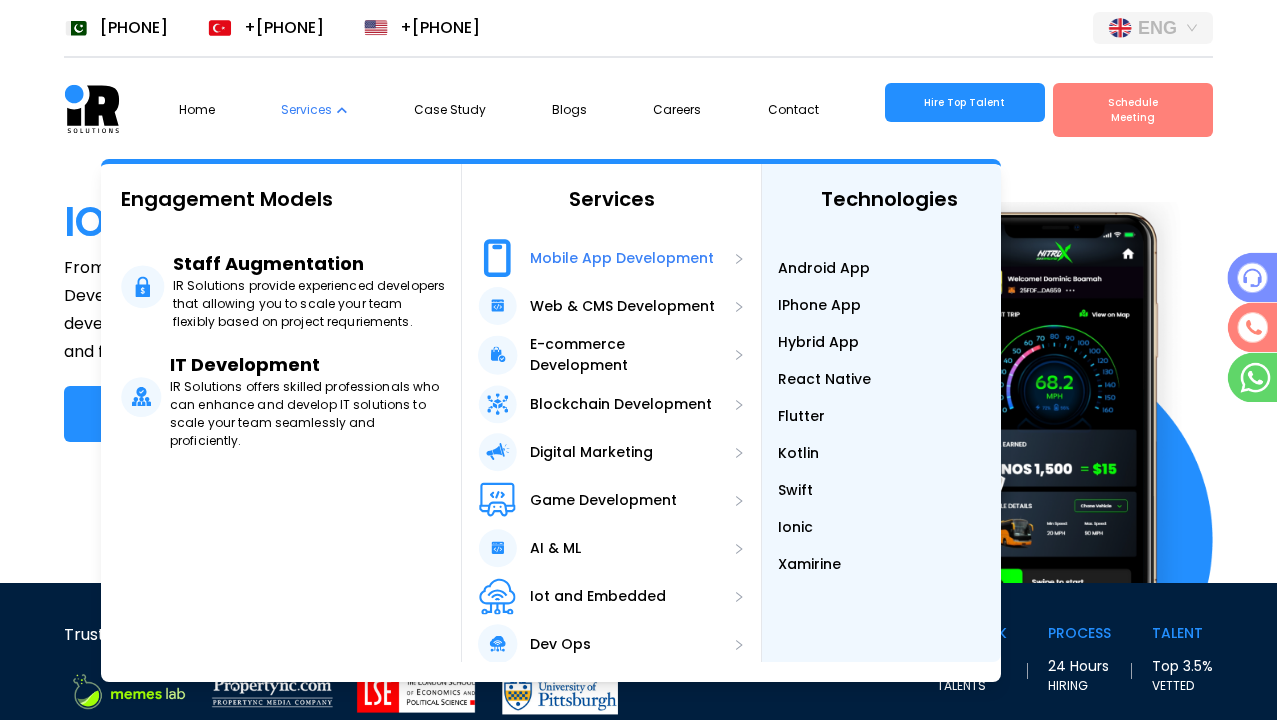 click on "Mobile App Development" at bounding box center [622, 258] 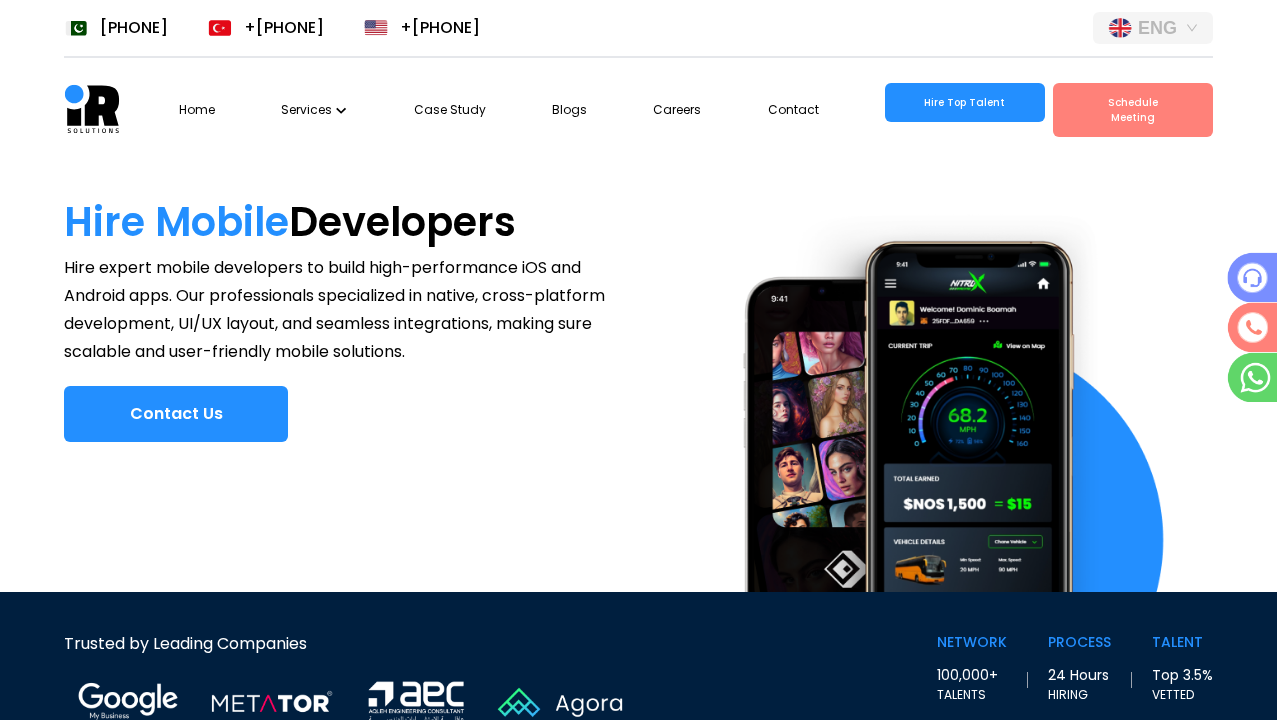 click on "Services" at bounding box center (314, 110) 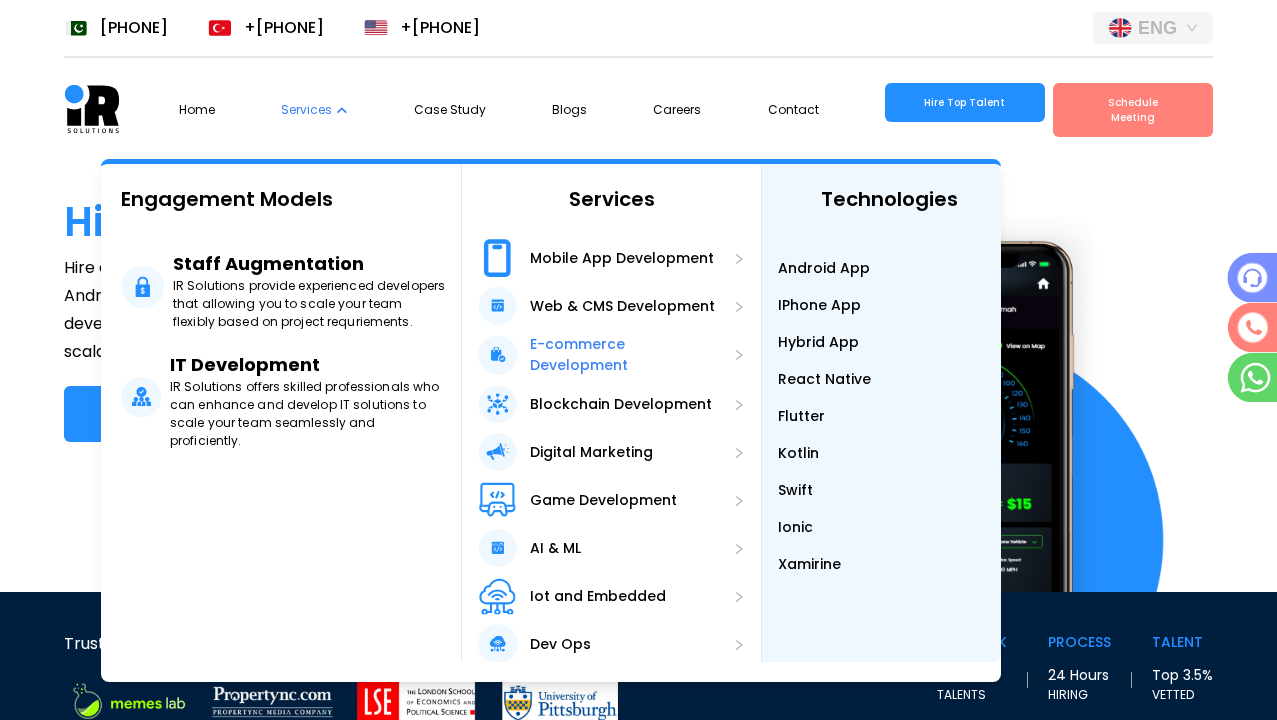 scroll, scrollTop: 0, scrollLeft: 36, axis: horizontal 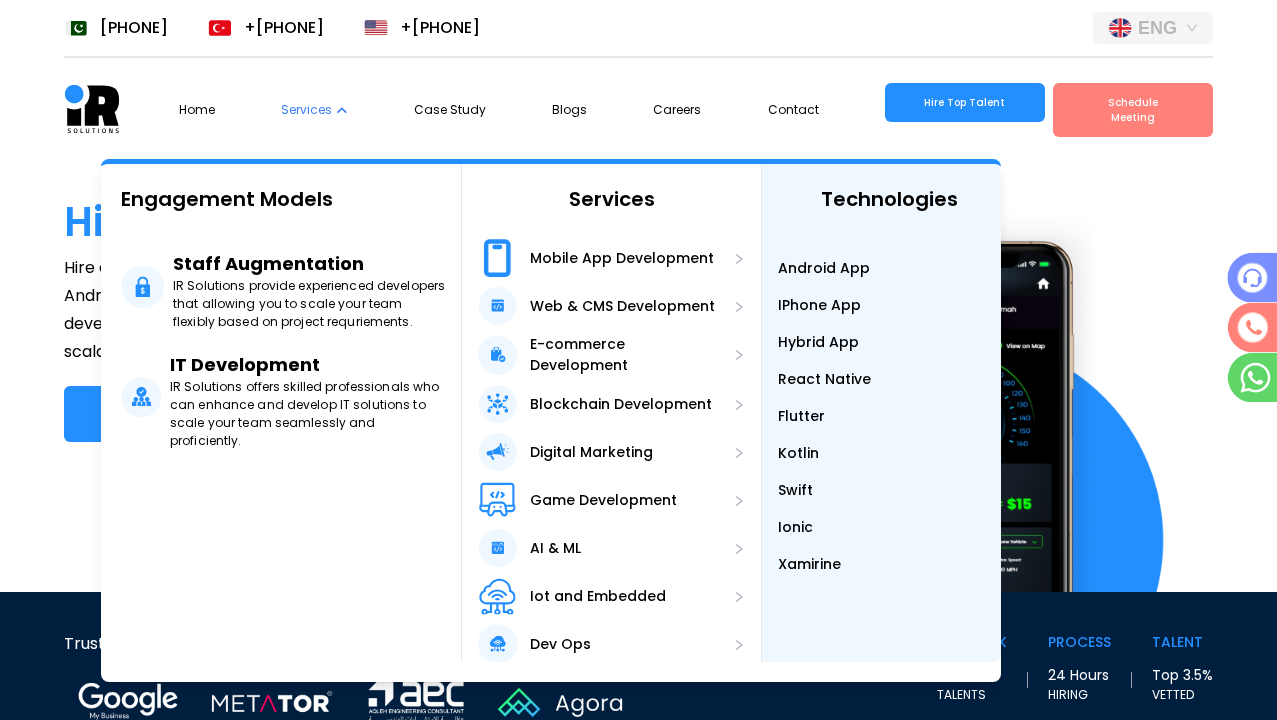click on "Hybrid App" at bounding box center (818, 342) 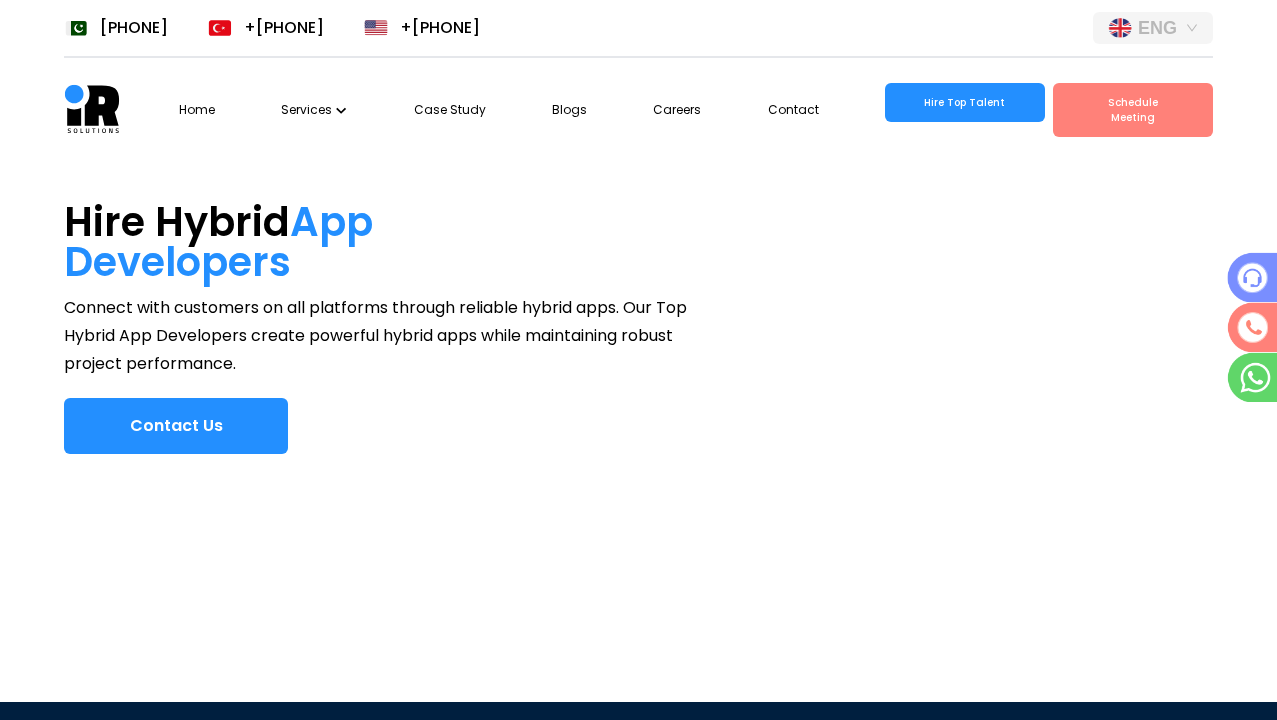 click on "Home Services Case Study Blogs Careers Contact Hire Top Talent Schedule Meeting" at bounding box center (696, 110) 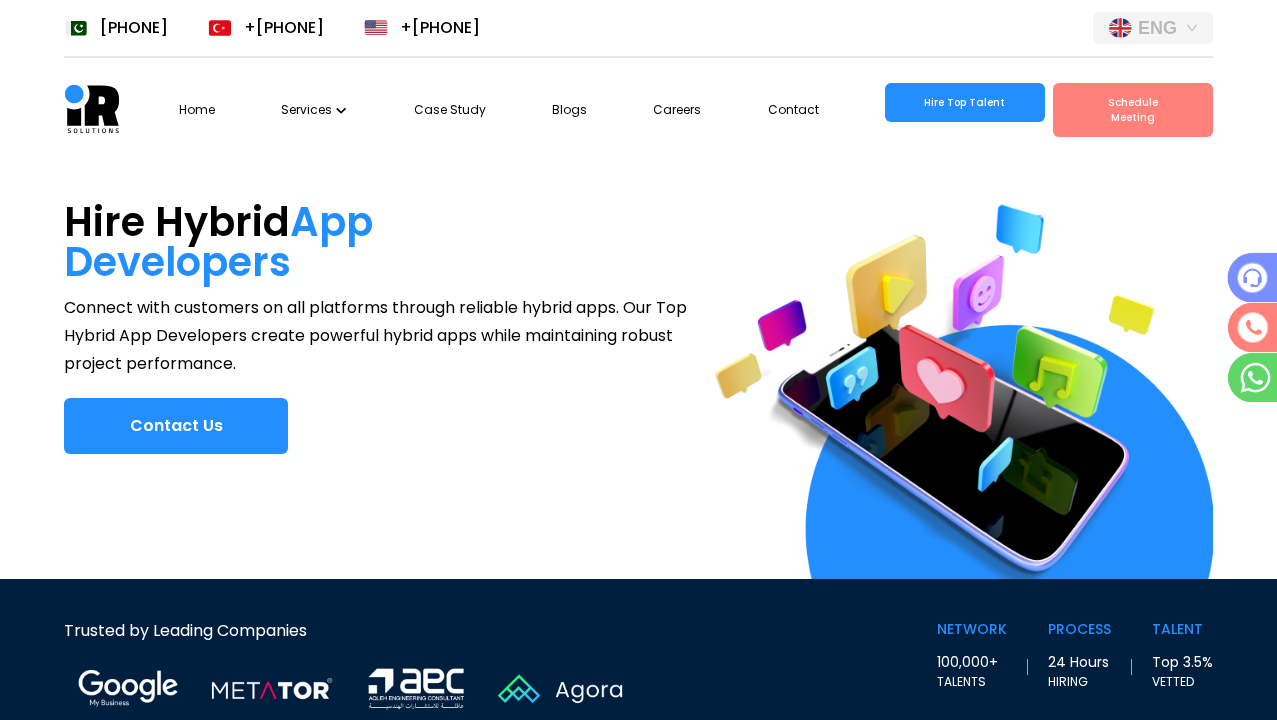 click on "Hire Top Talent" at bounding box center [965, 102] 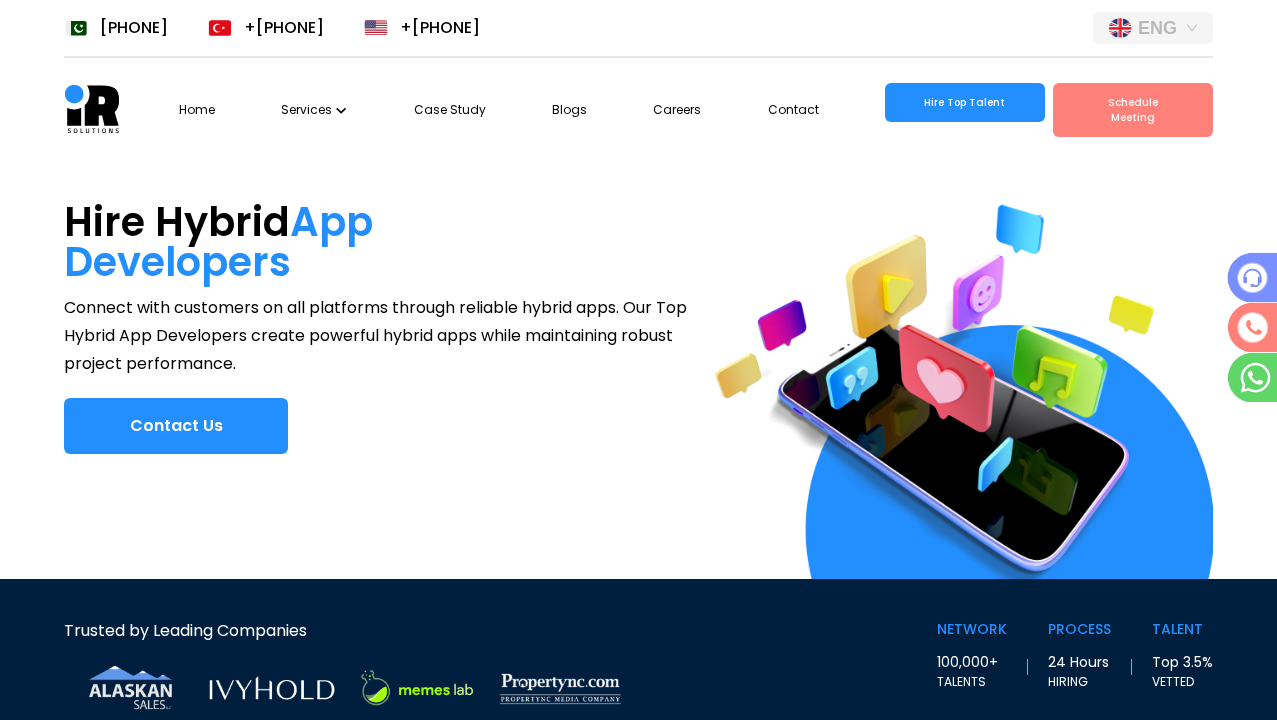 click on "Home Services Case Study Blogs Careers Contact Hire Top Talent Schedule Meeting" at bounding box center (696, 110) 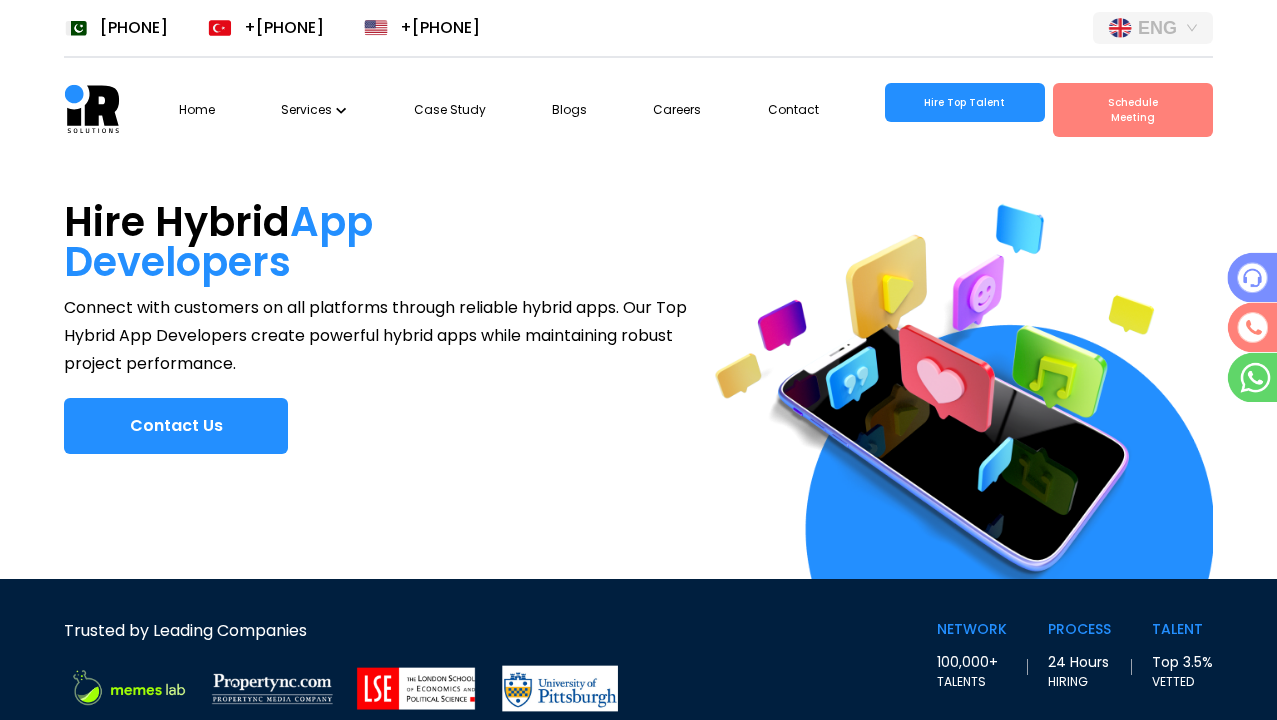 scroll, scrollTop: 0, scrollLeft: 36, axis: horizontal 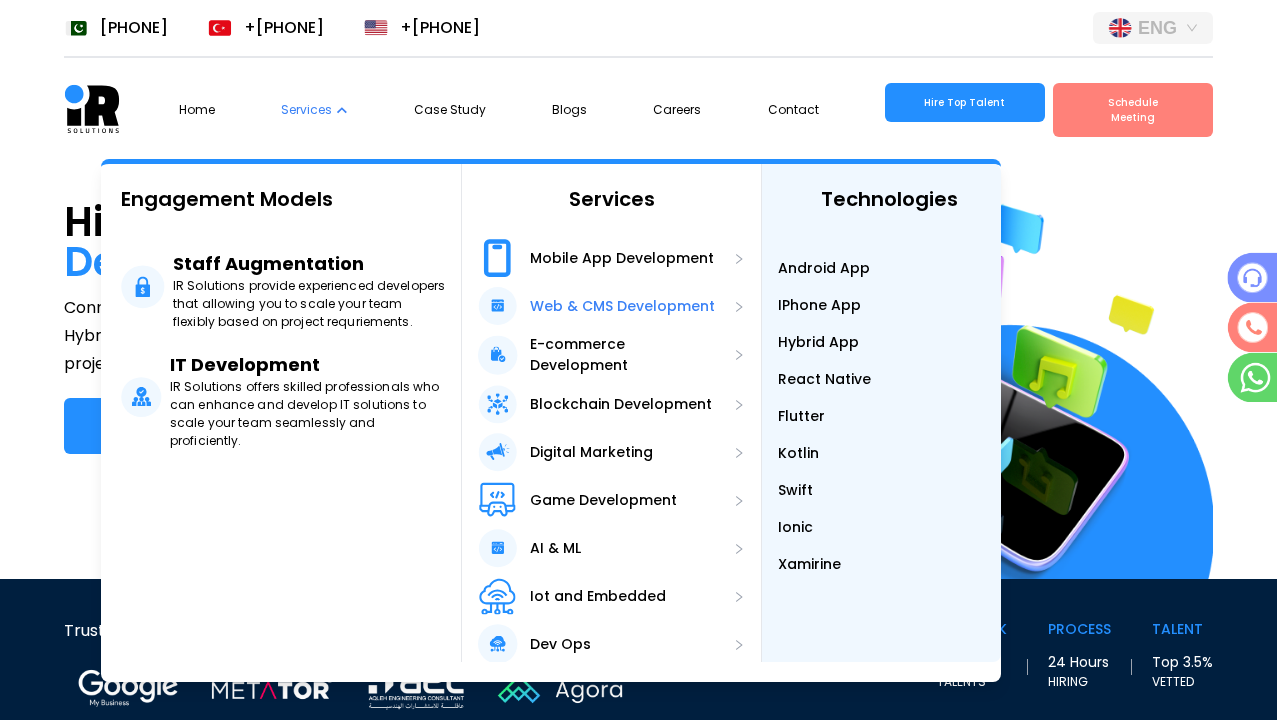 click on "Web & CMS Development" at bounding box center [596, 306] 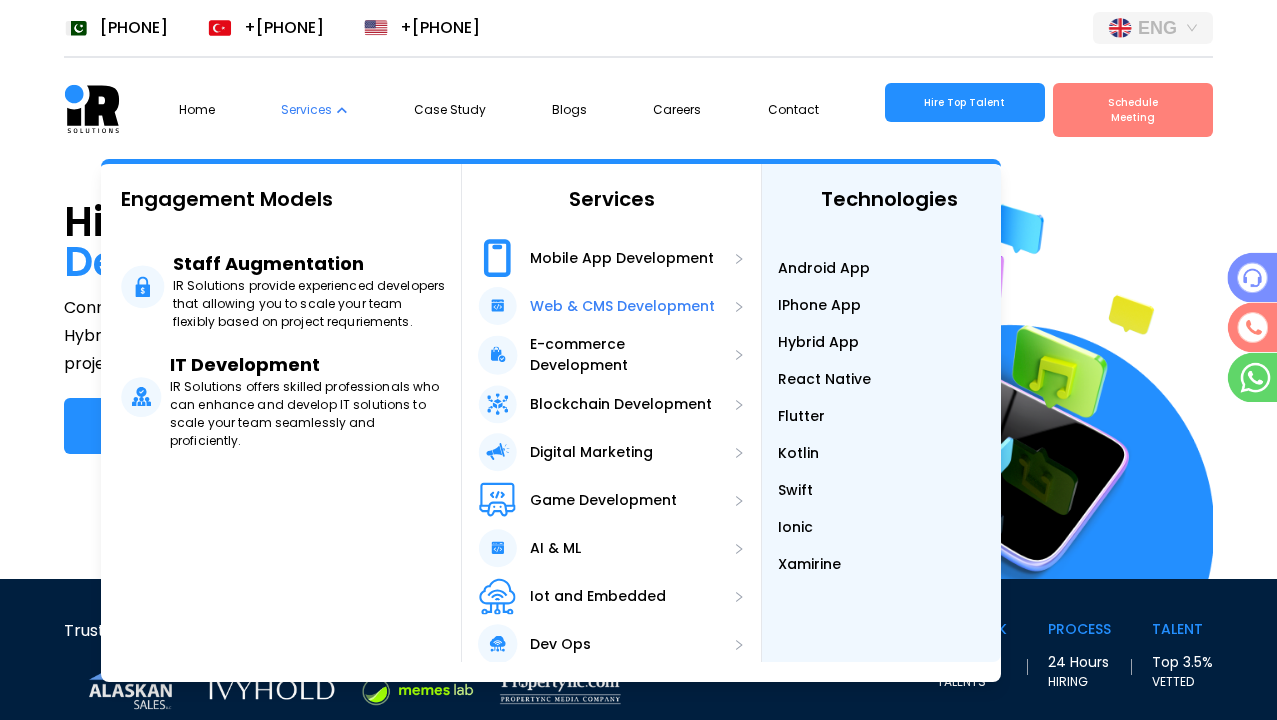 scroll, scrollTop: 0, scrollLeft: 0, axis: both 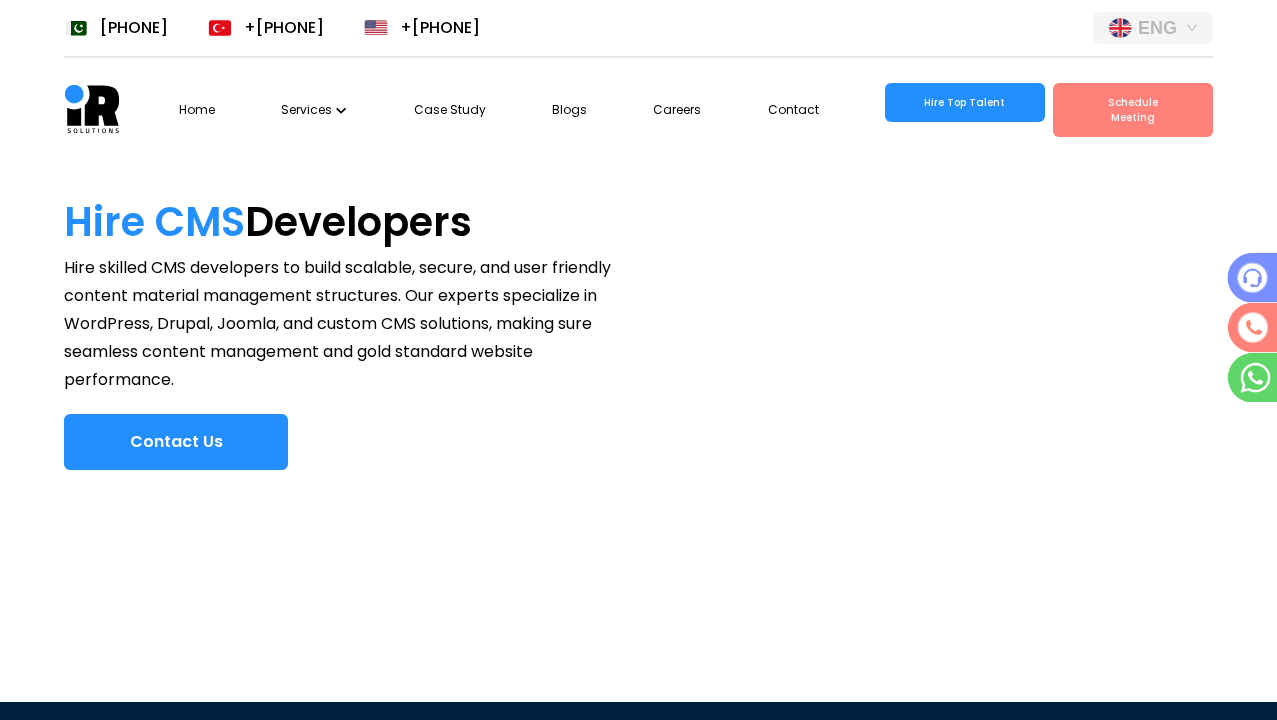 click on "Services" at bounding box center (314, 110) 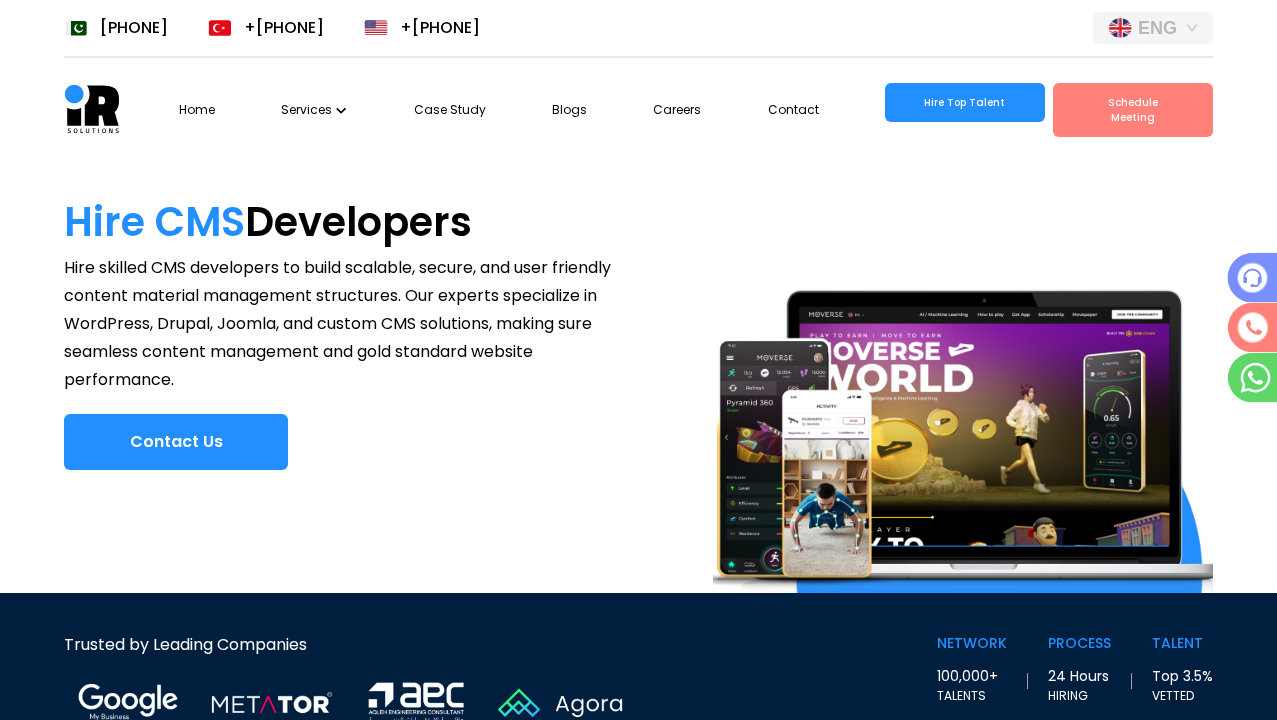 click on "Services" at bounding box center [314, 110] 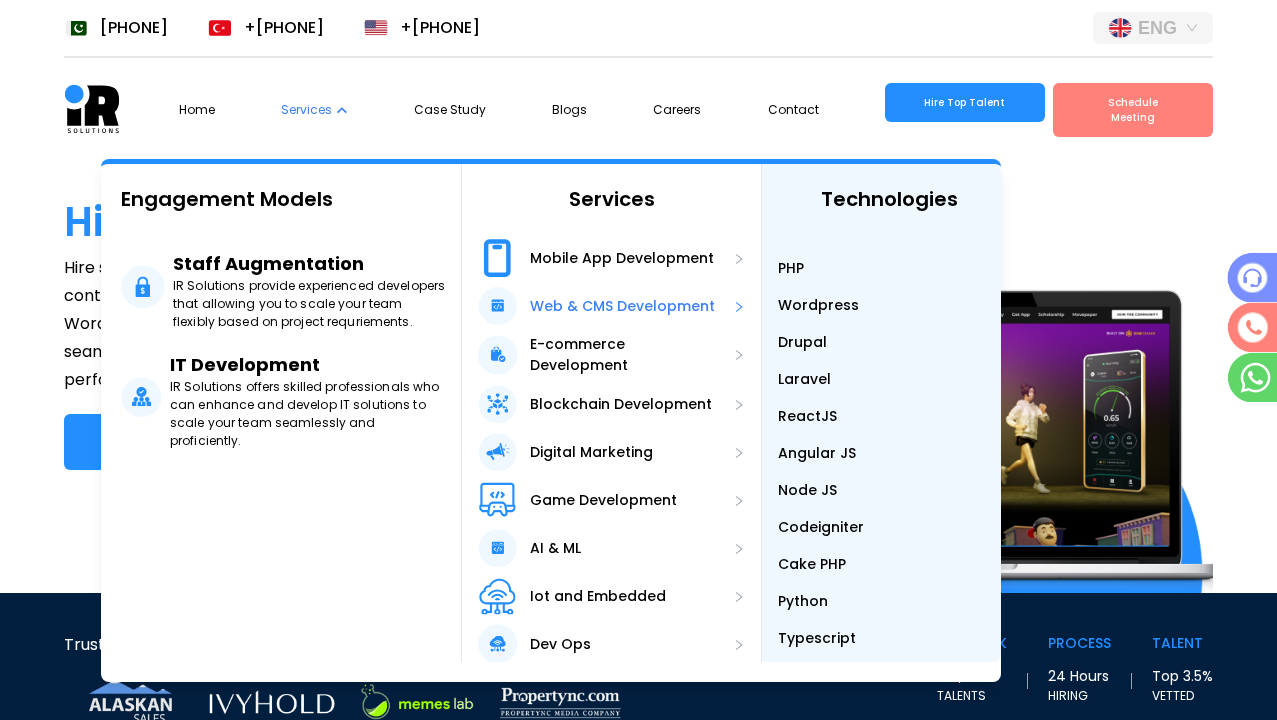 click at bounding box center [739, 306] 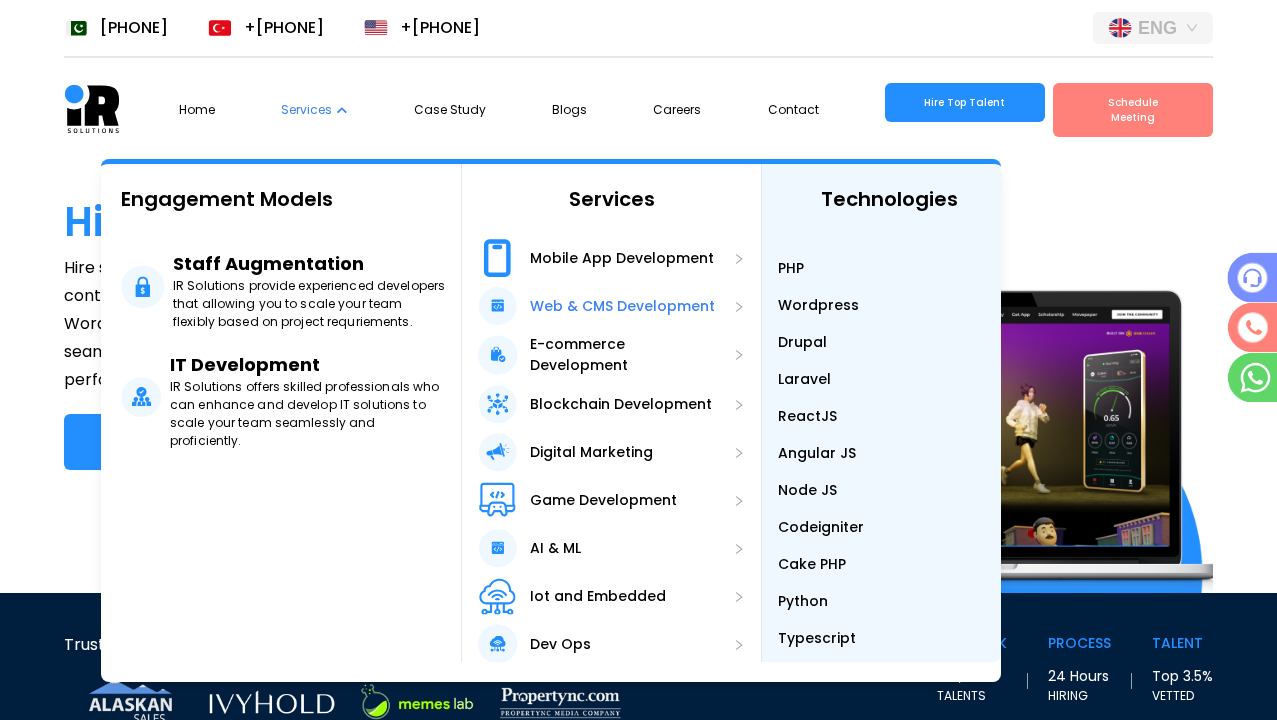 click on "Web & CMS Development" at bounding box center [622, 306] 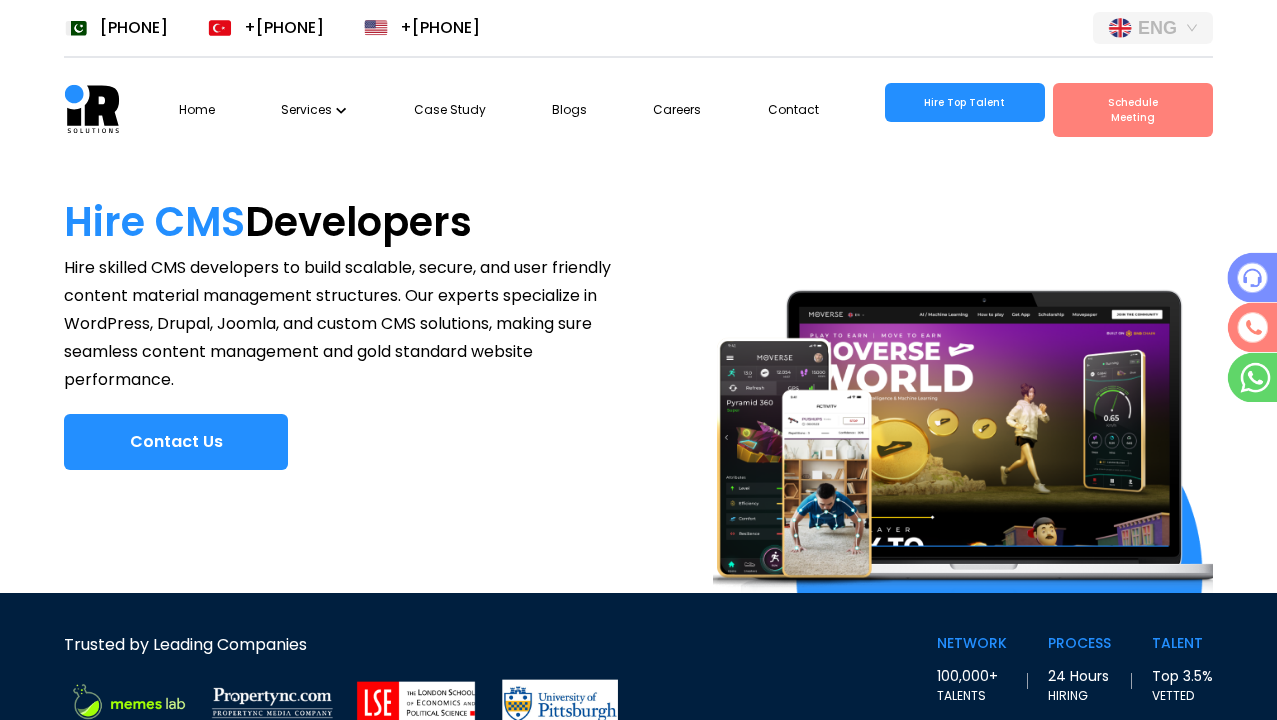 scroll, scrollTop: 0, scrollLeft: 36, axis: horizontal 